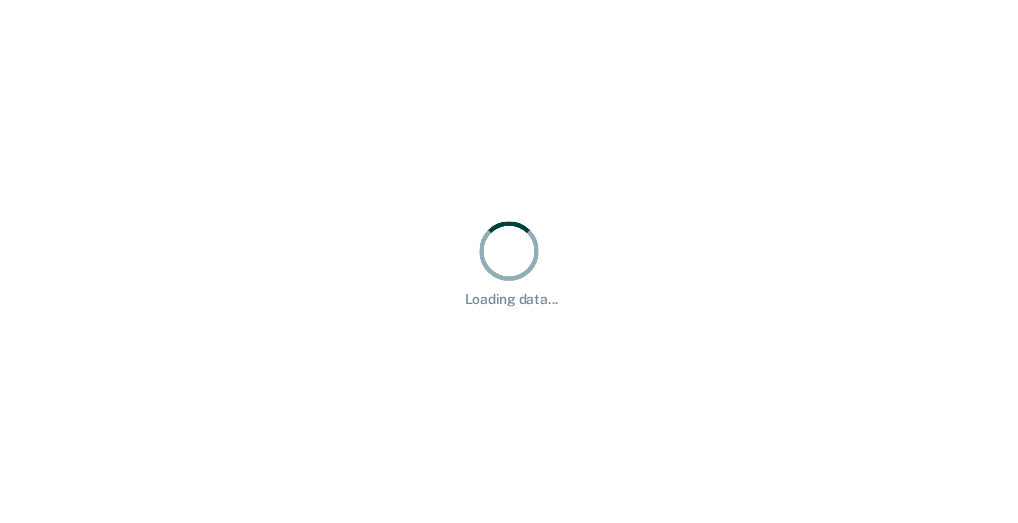 scroll, scrollTop: 0, scrollLeft: 0, axis: both 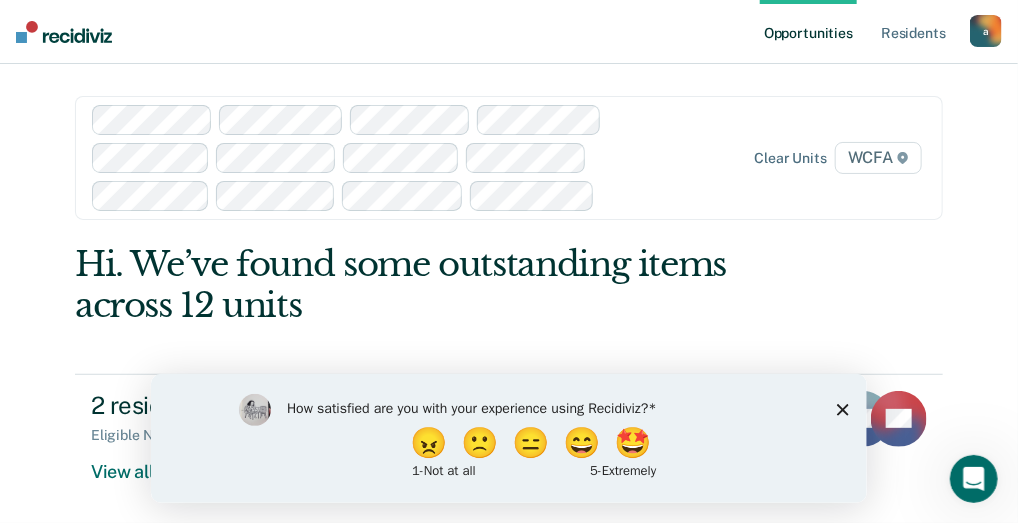 click on "How satisfied are you with your experience using Recidiviz? 😠 🙁 😑 😄 🤩 1  -  Not at all 5  -  Extremely" at bounding box center (508, 437) 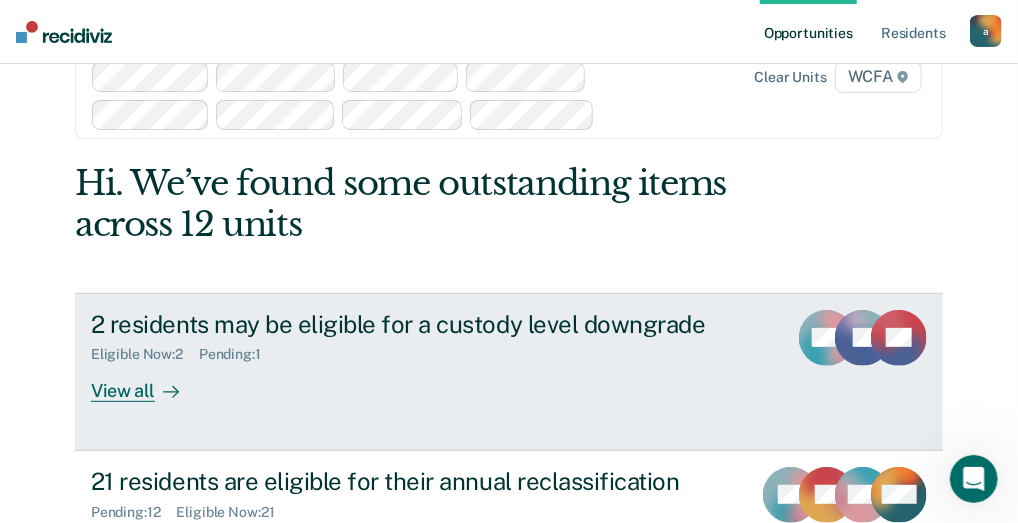 scroll, scrollTop: 164, scrollLeft: 0, axis: vertical 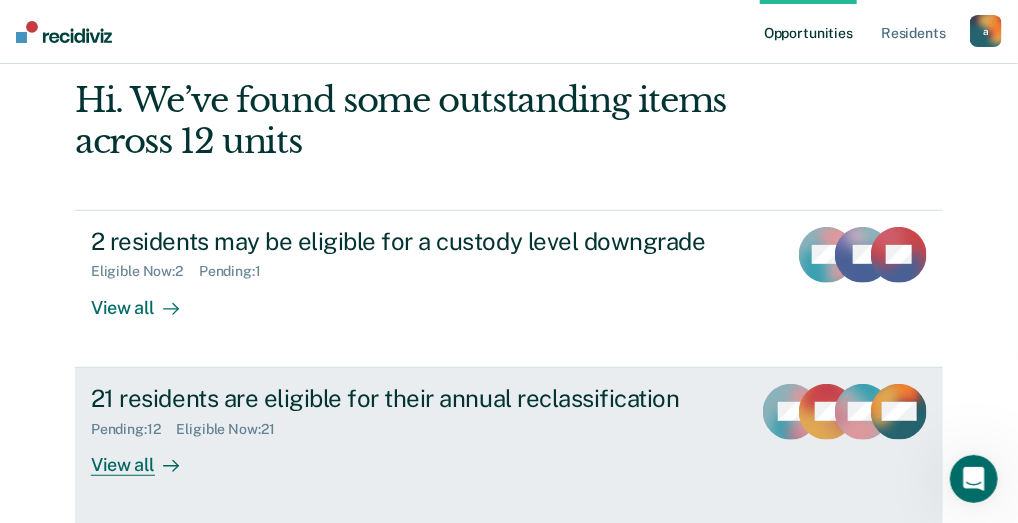 click on "View all" at bounding box center (147, 456) 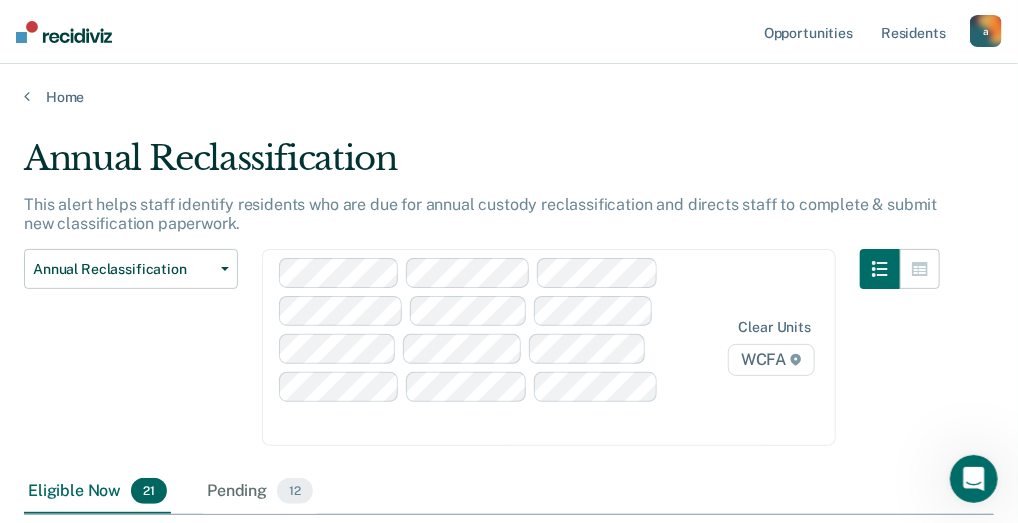 scroll, scrollTop: 16, scrollLeft: 16, axis: both 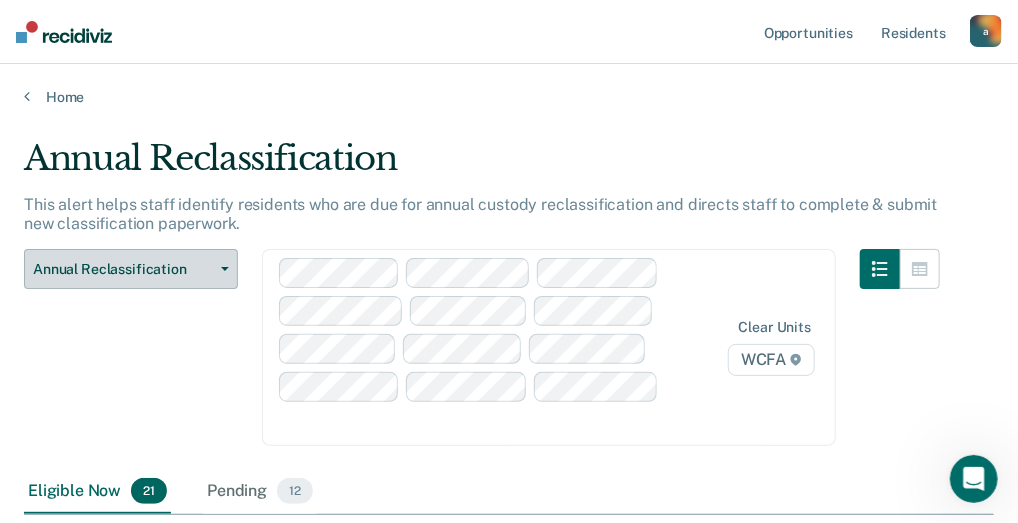 click 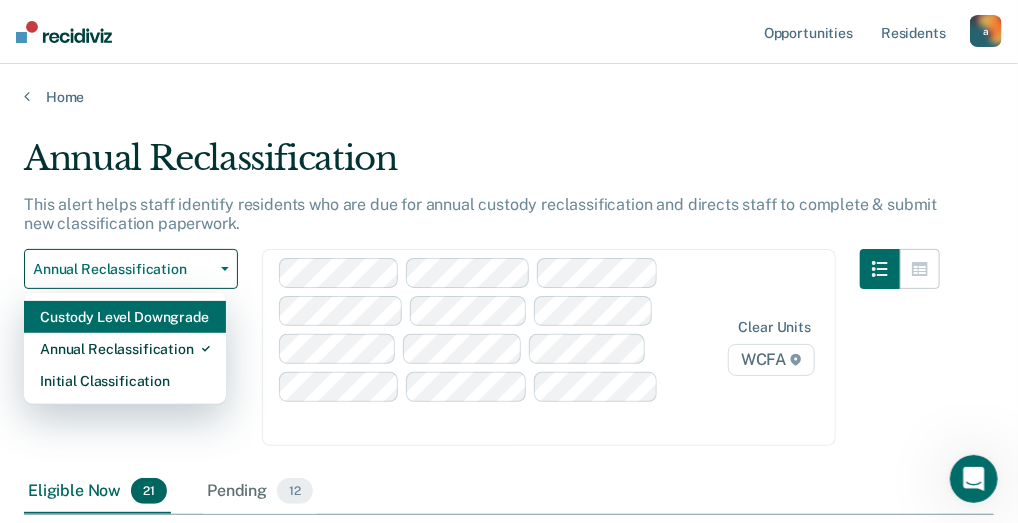 click on "Custody Level Downgrade" at bounding box center (125, 317) 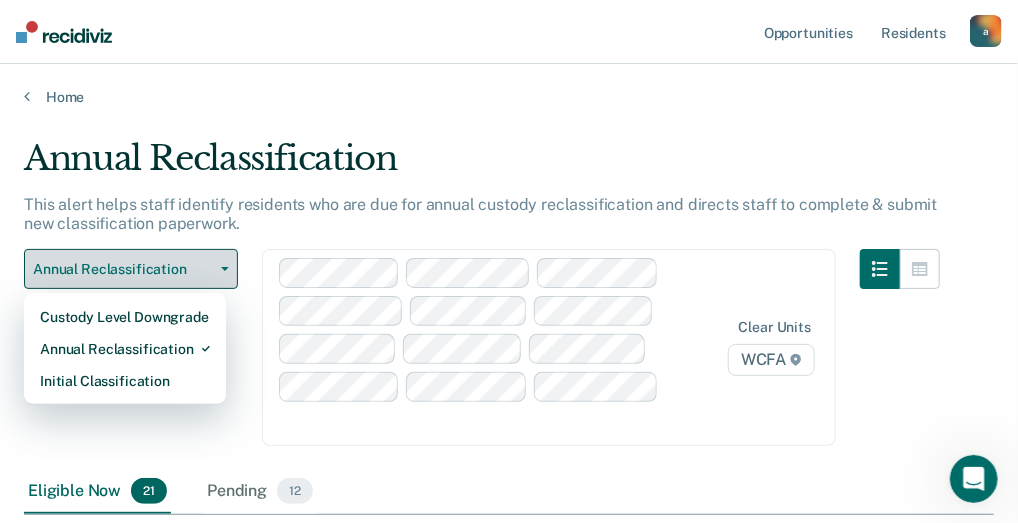 scroll, scrollTop: 529, scrollLeft: 955, axis: both 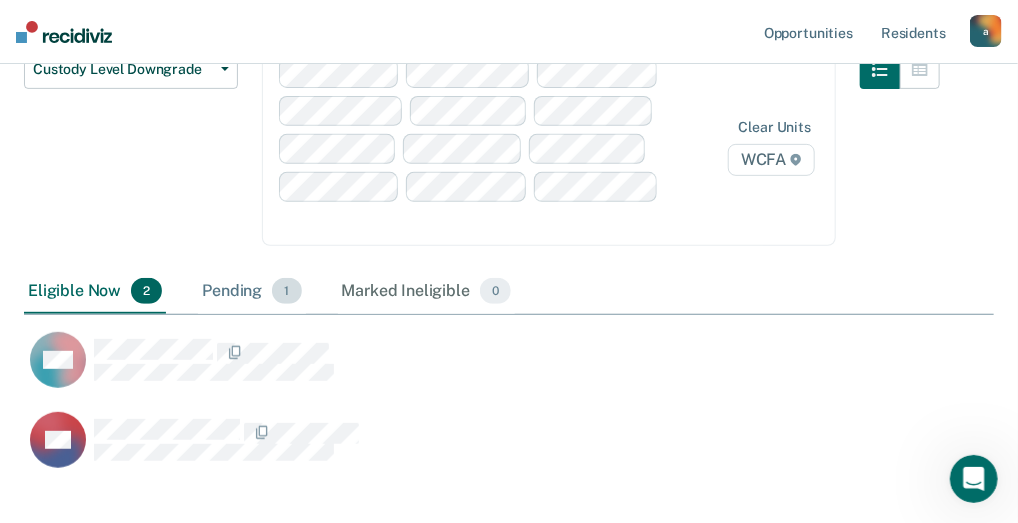 click on "Pending 1" at bounding box center [251, 292] 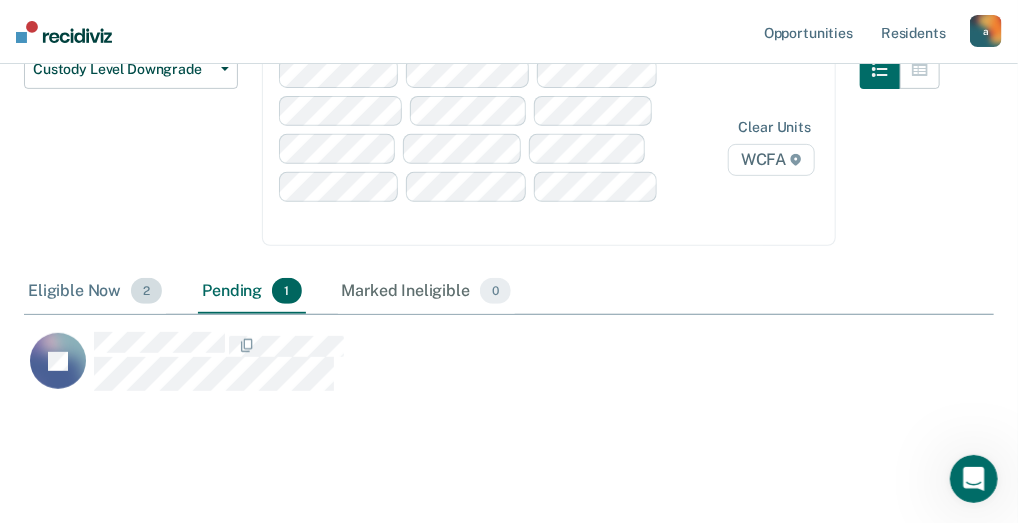 click on "Eligible Now 2" at bounding box center [95, 292] 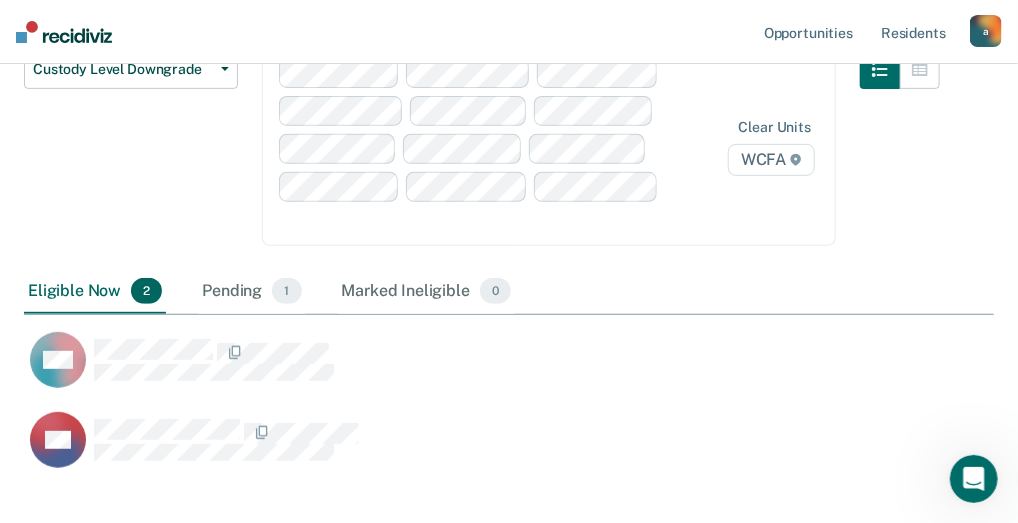 scroll, scrollTop: 16, scrollLeft: 16, axis: both 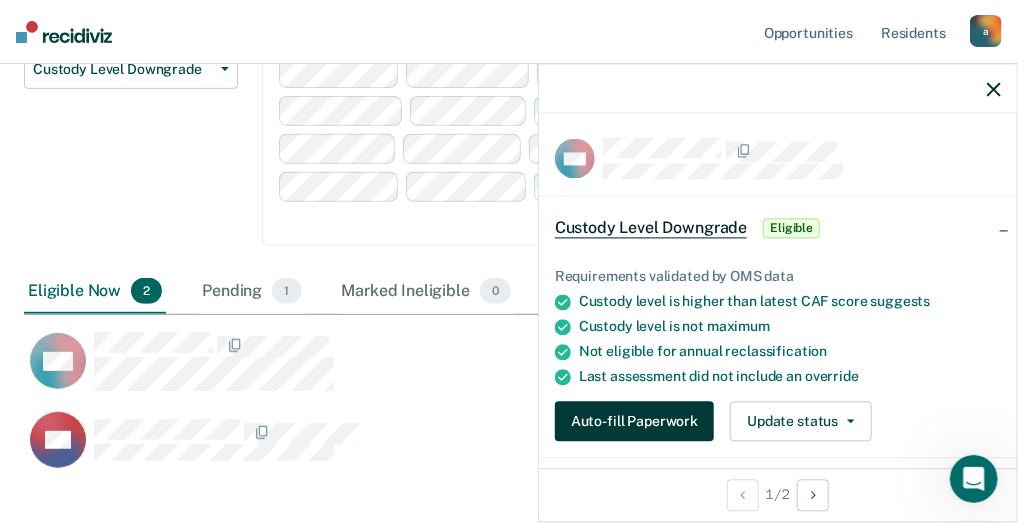 click on "Auto-fill Paperwork" at bounding box center (634, 422) 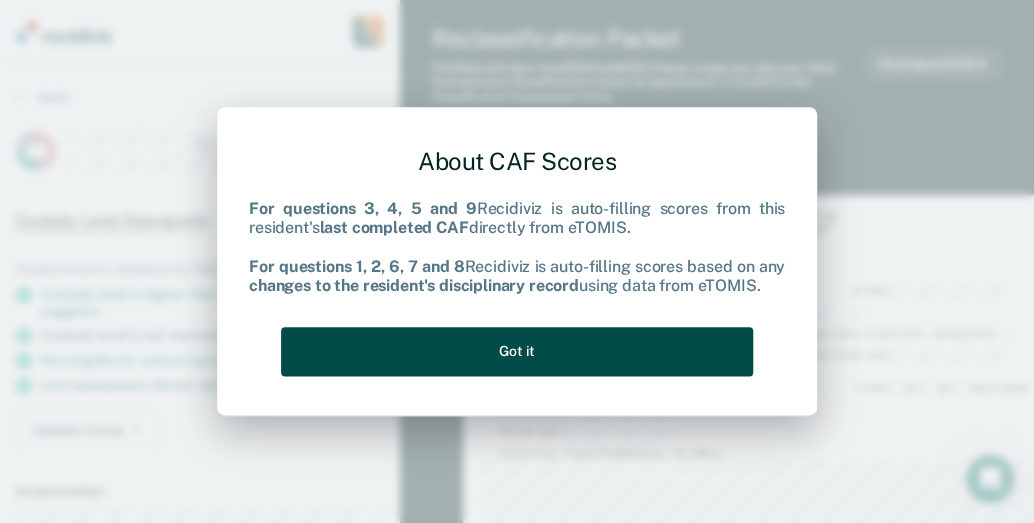 click on "Got it" at bounding box center (517, 351) 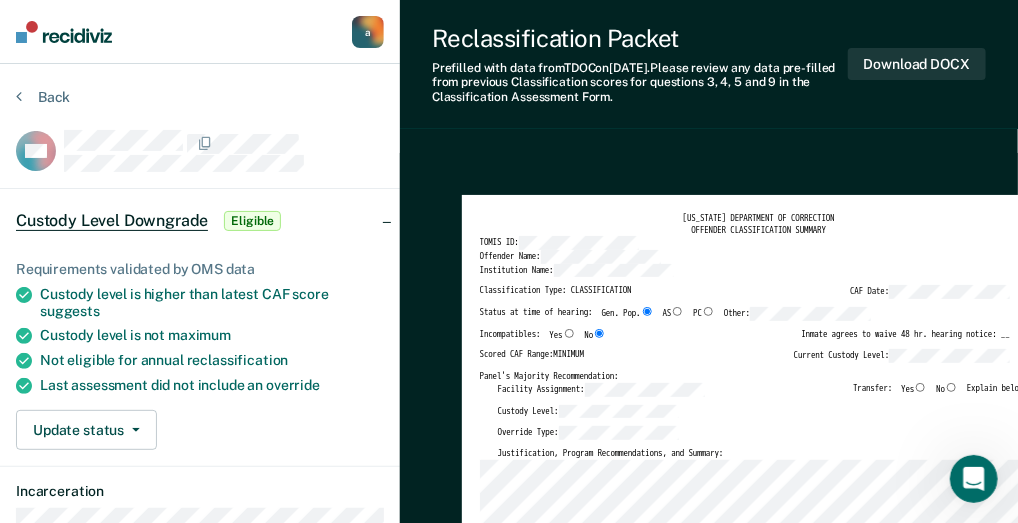 drag, startPoint x: 877, startPoint y: 207, endPoint x: 856, endPoint y: 174, distance: 39.115215 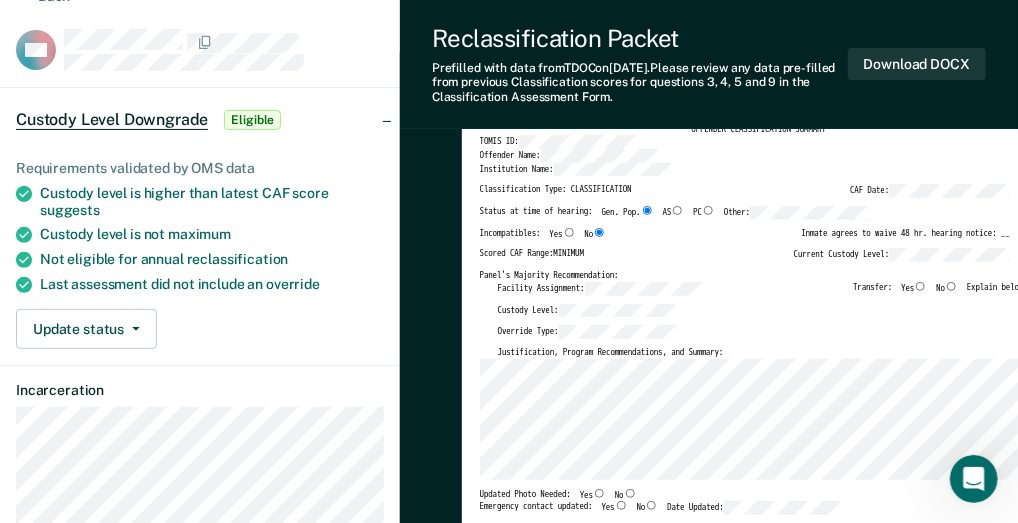 scroll, scrollTop: 0, scrollLeft: 0, axis: both 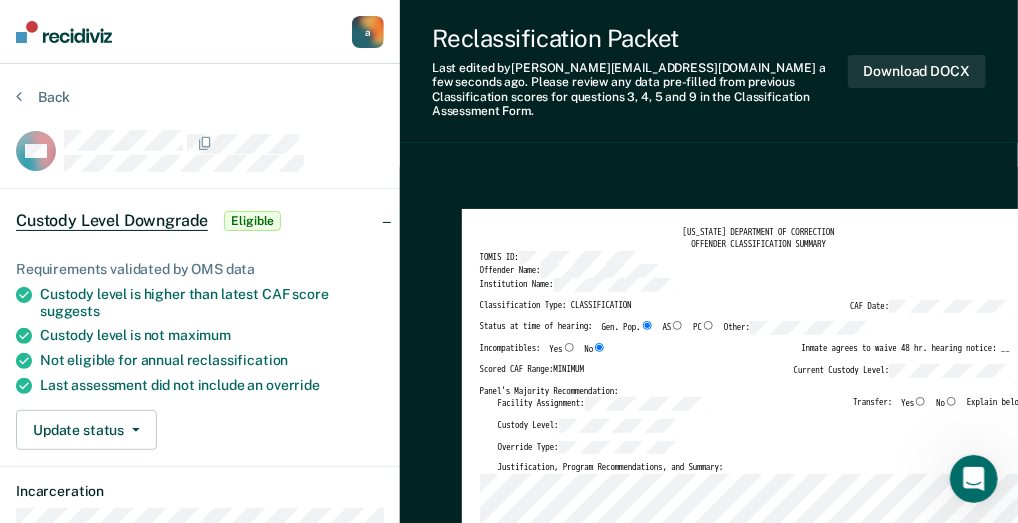 click on "No" at bounding box center [951, 401] 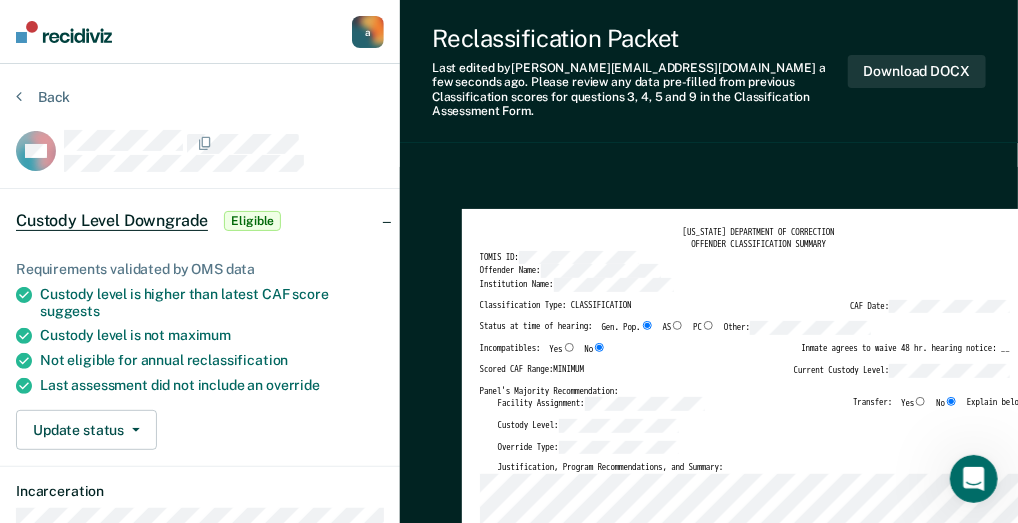 type on "x" 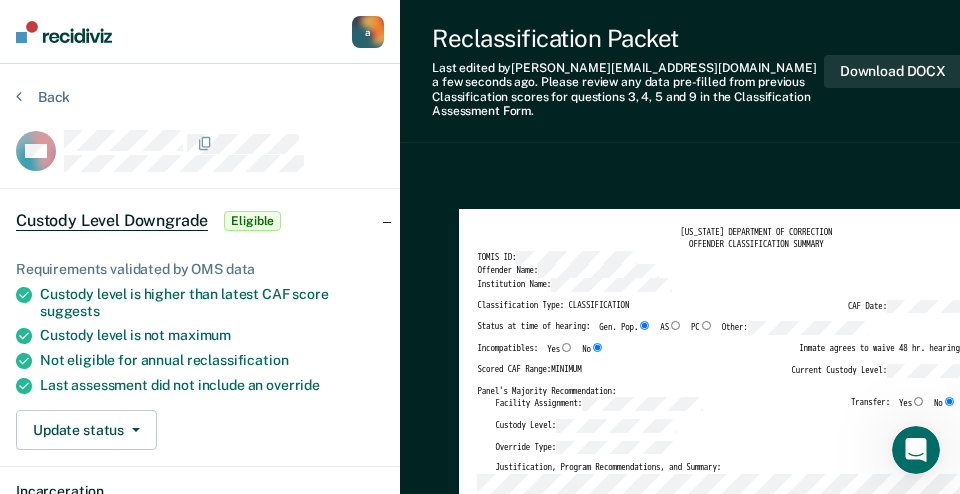 click on "Reclassification Packet Last edited by  anita.joneswilliams@corecivic.com   a few seconds ago . Please review any data pre-filled from previous Classification scores for questions 3, 4, 5 and 9 in the Classification Assessment Form. Download DOCX" at bounding box center (697, 71) 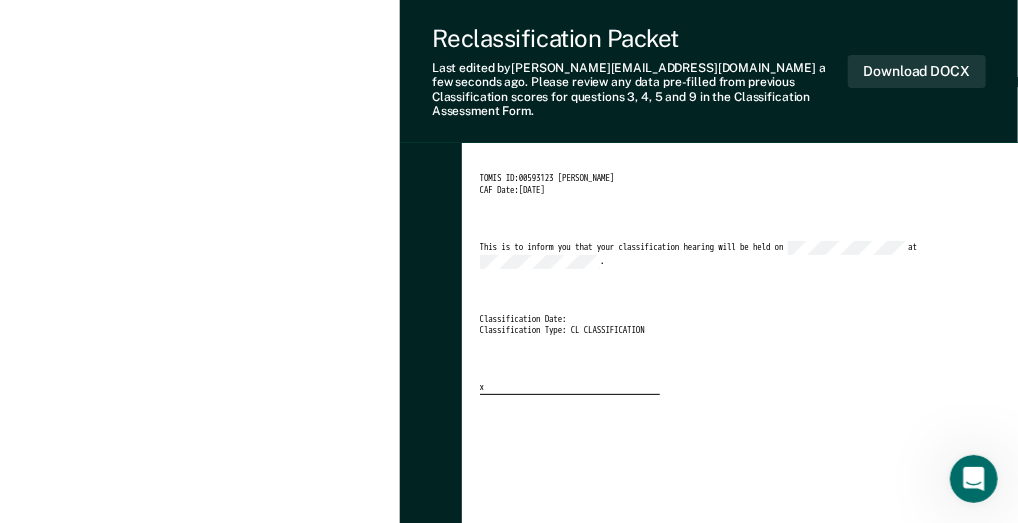 scroll, scrollTop: 2800, scrollLeft: 0, axis: vertical 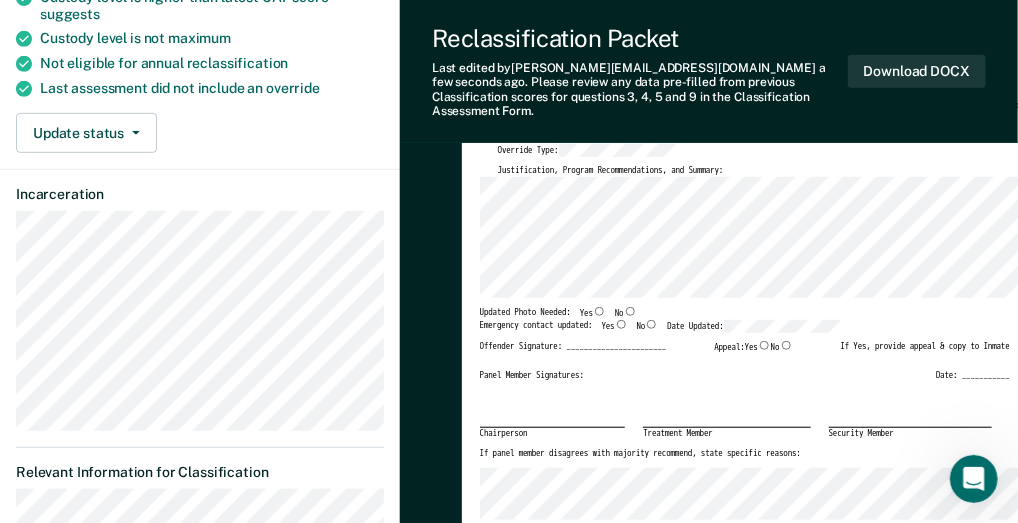 click on "Yes" at bounding box center (599, 311) 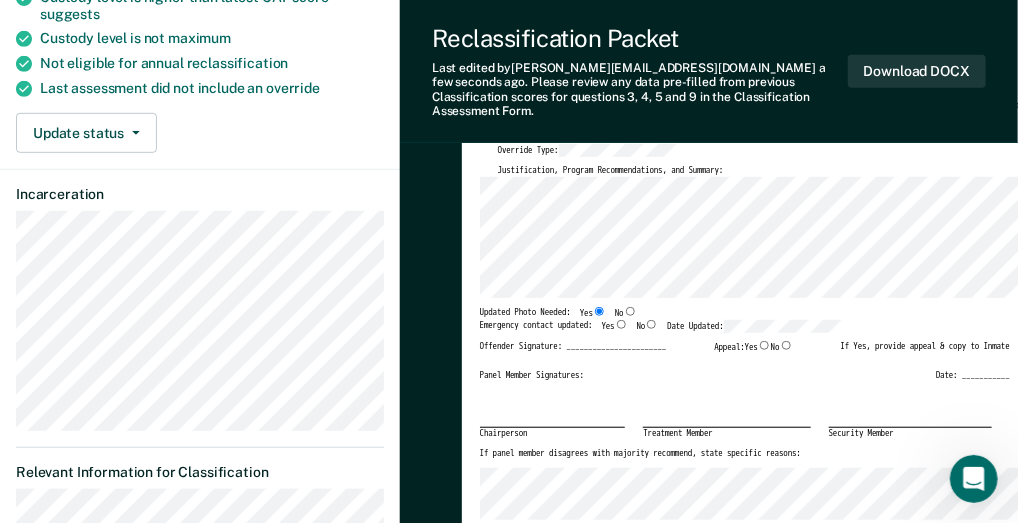 type on "x" 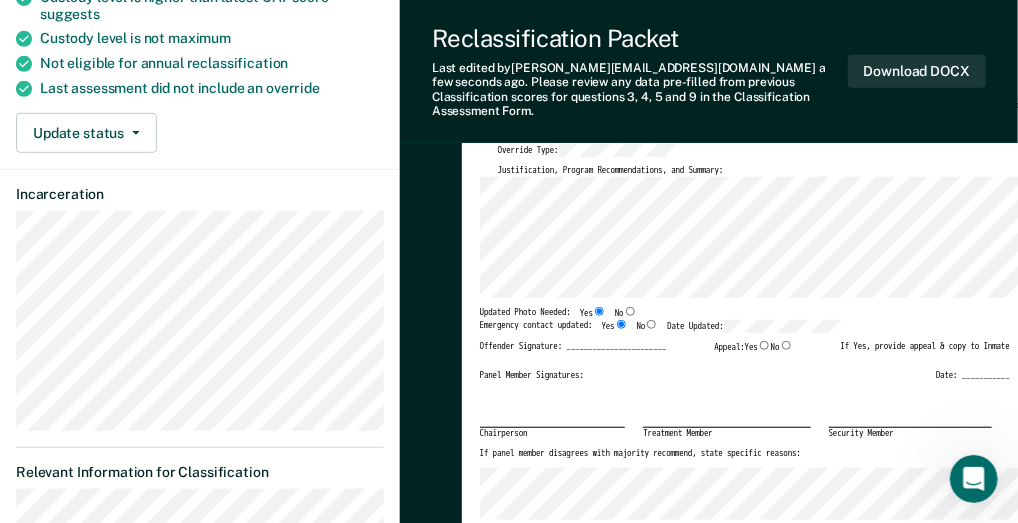 type on "x" 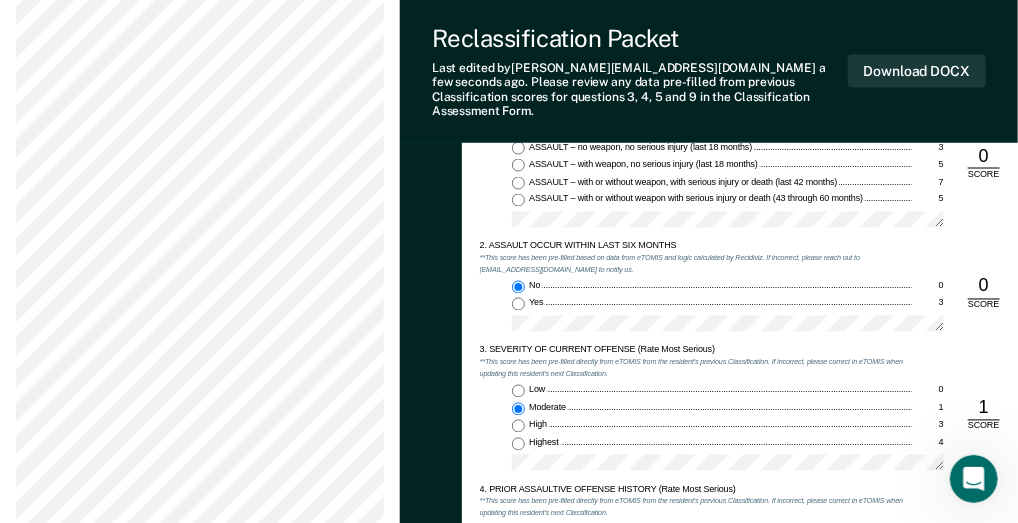 scroll, scrollTop: 1097, scrollLeft: 0, axis: vertical 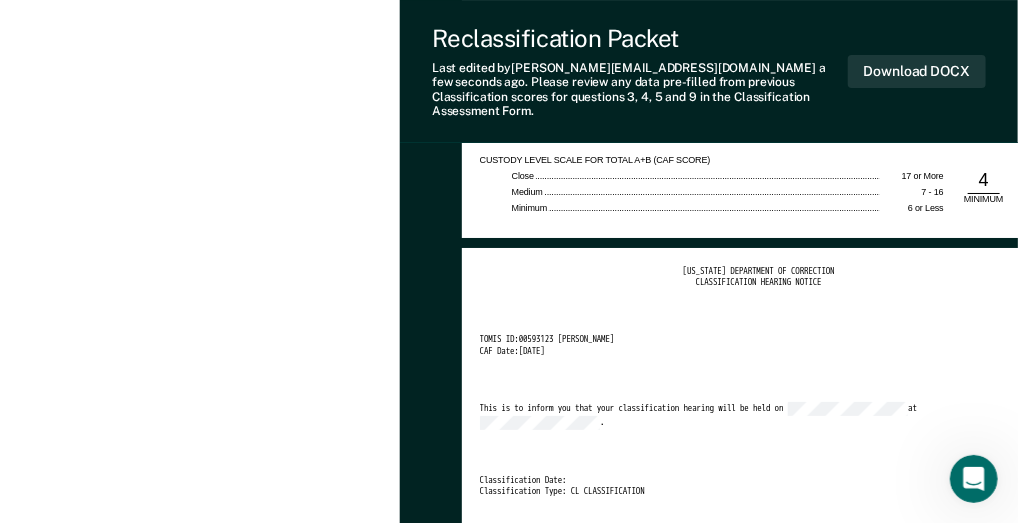 click on "This is to inform you that your classification hearing will be held on    at   ." at bounding box center [745, 415] 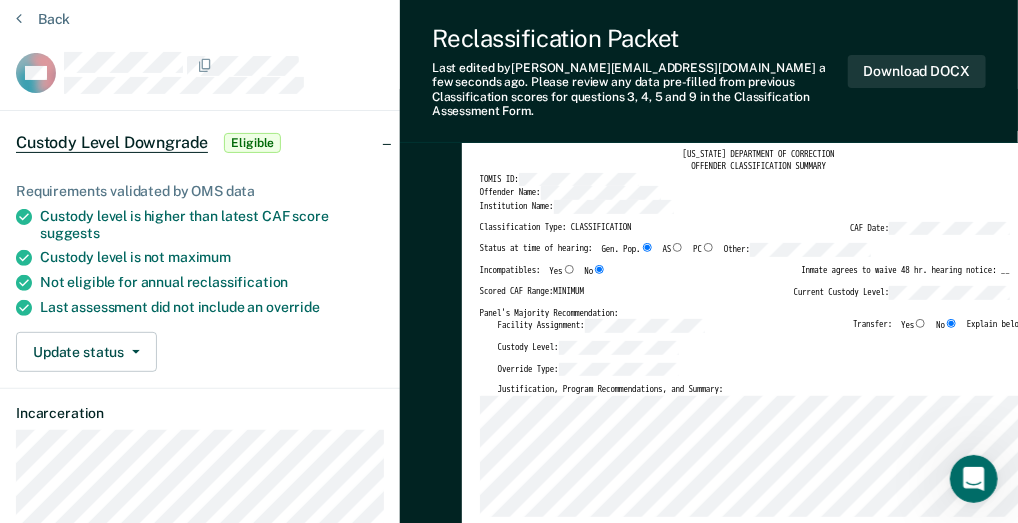 scroll, scrollTop: 0, scrollLeft: 0, axis: both 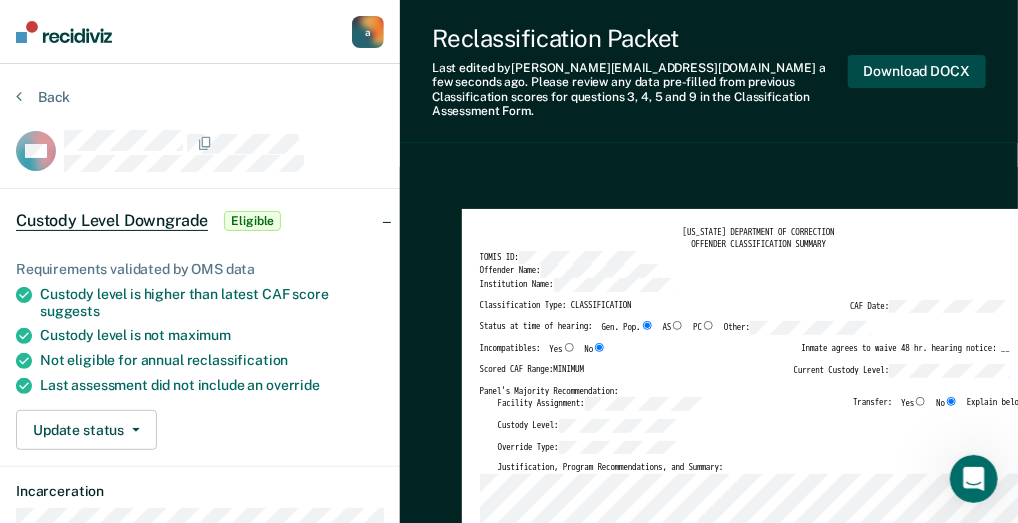 click on "Download DOCX" at bounding box center (917, 71) 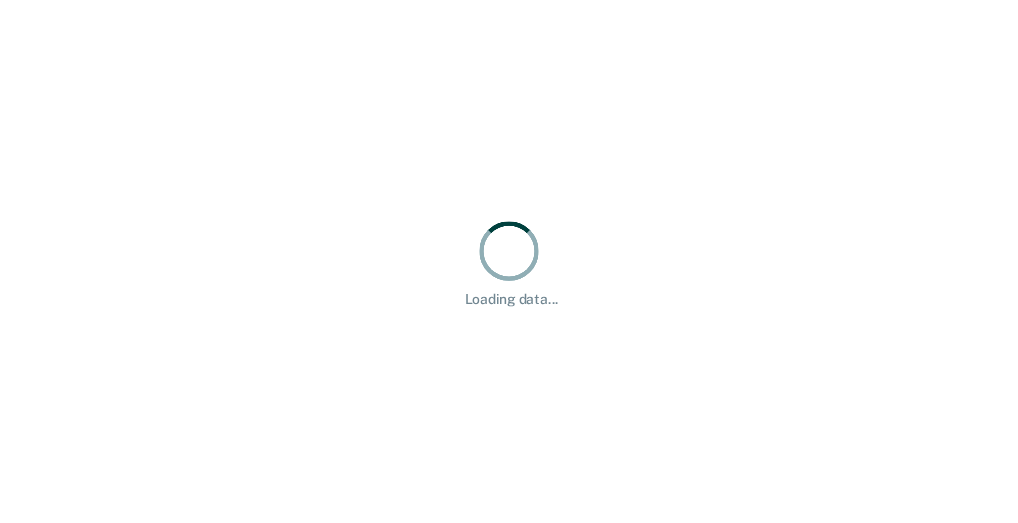 scroll, scrollTop: 0, scrollLeft: 0, axis: both 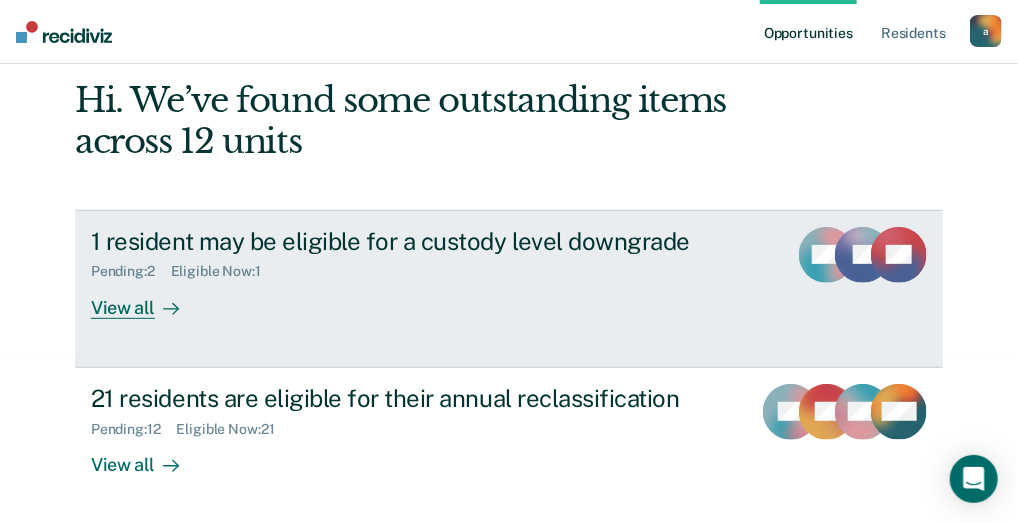 click on "View all" at bounding box center [147, 299] 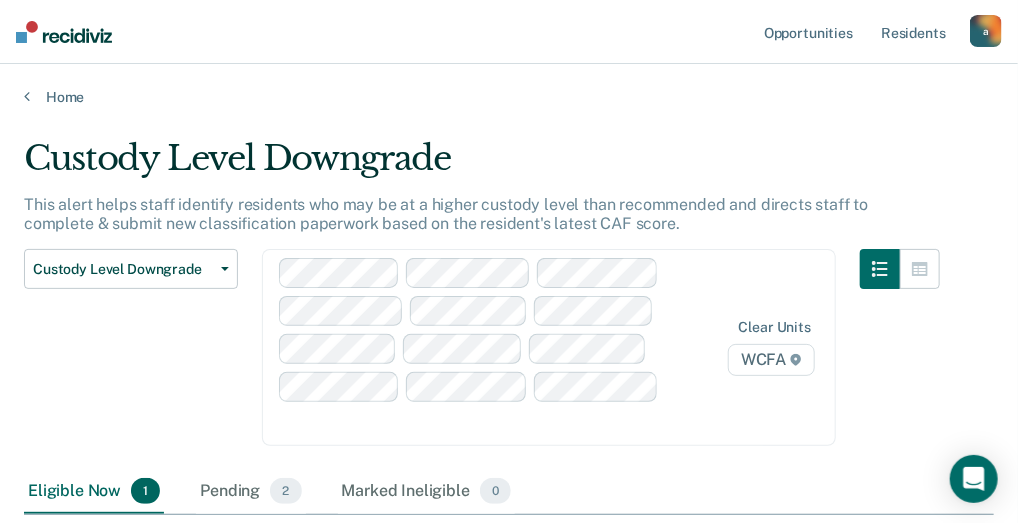 scroll, scrollTop: 16, scrollLeft: 16, axis: both 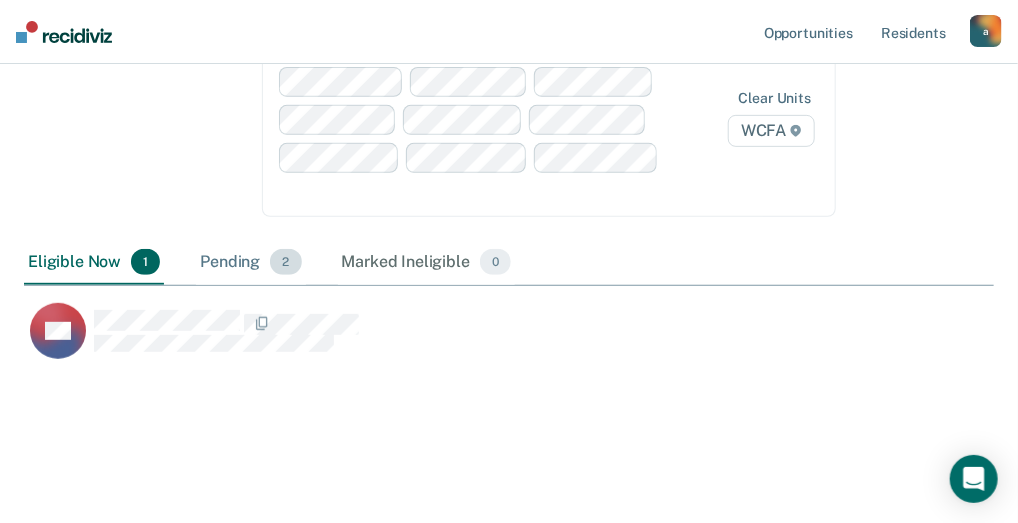 click on "Pending 2" at bounding box center (250, 263) 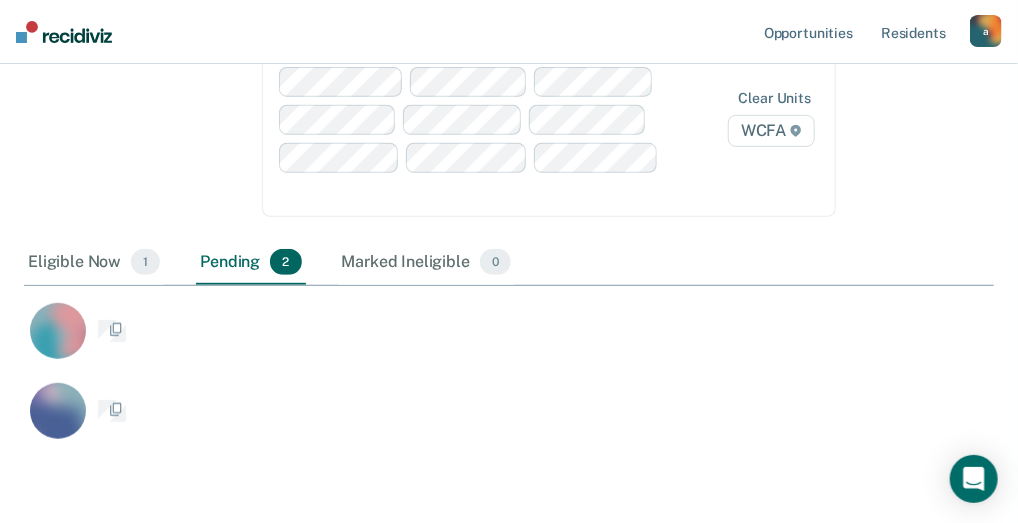 scroll, scrollTop: 16, scrollLeft: 16, axis: both 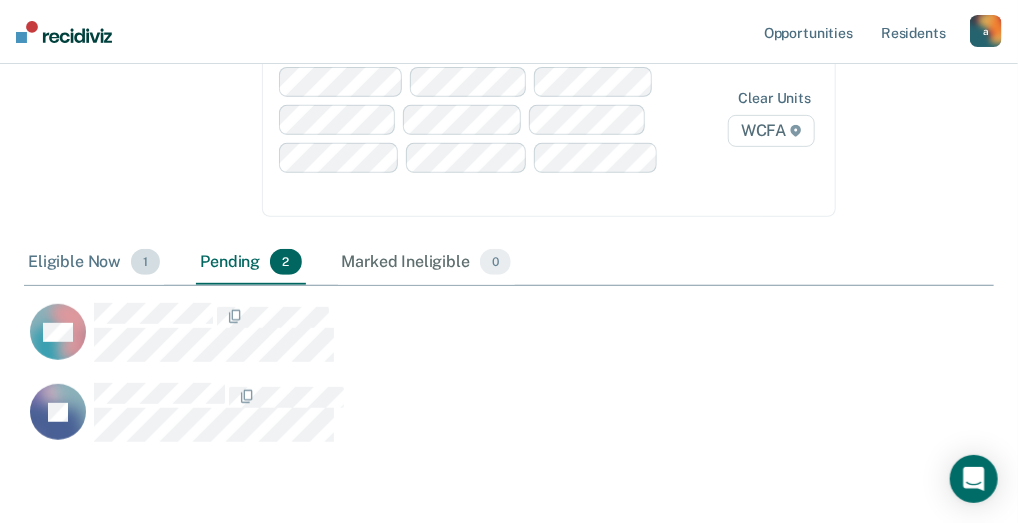 click on "Eligible Now 1" at bounding box center (94, 263) 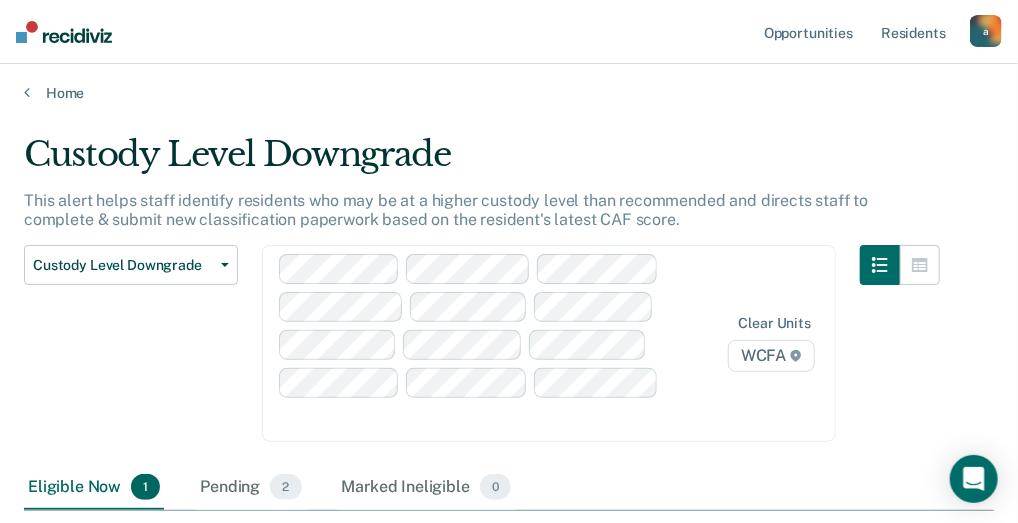 scroll, scrollTop: 0, scrollLeft: 0, axis: both 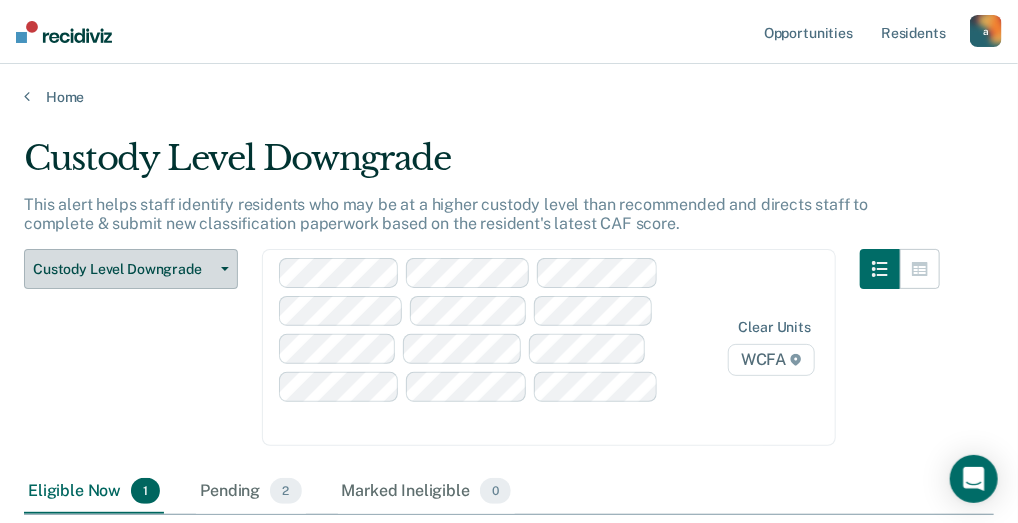 click on "Custody Level Downgrade" at bounding box center [131, 269] 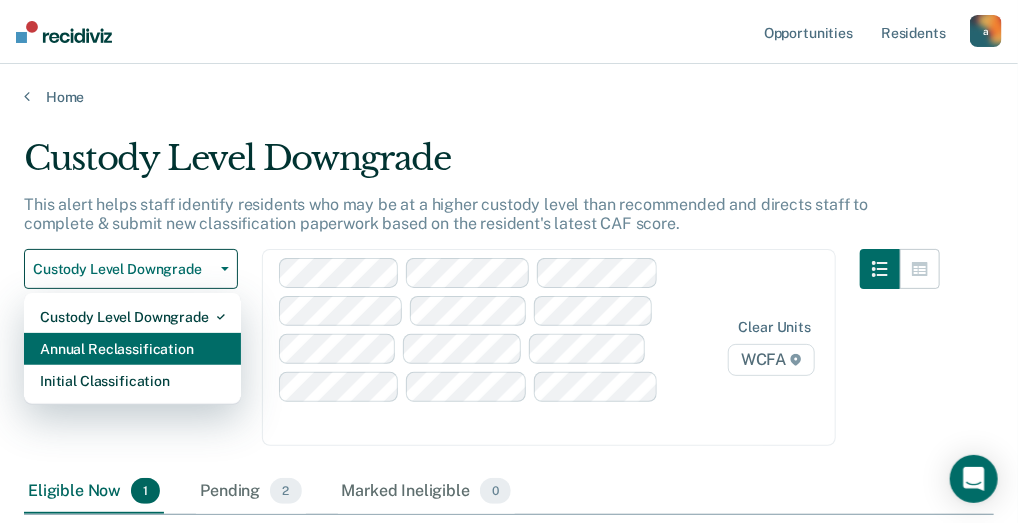 click on "Annual Reclassification" at bounding box center (132, 349) 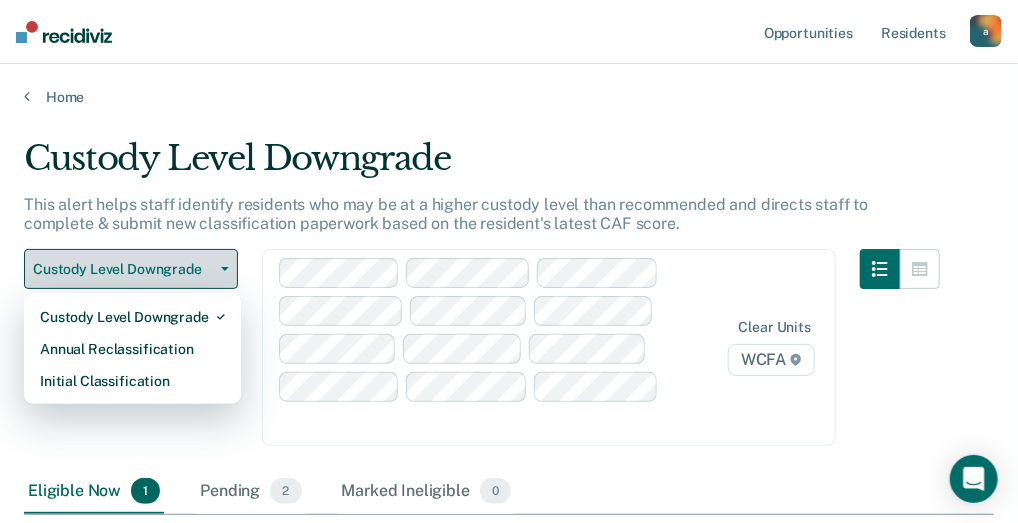 scroll, scrollTop: 16, scrollLeft: 16, axis: both 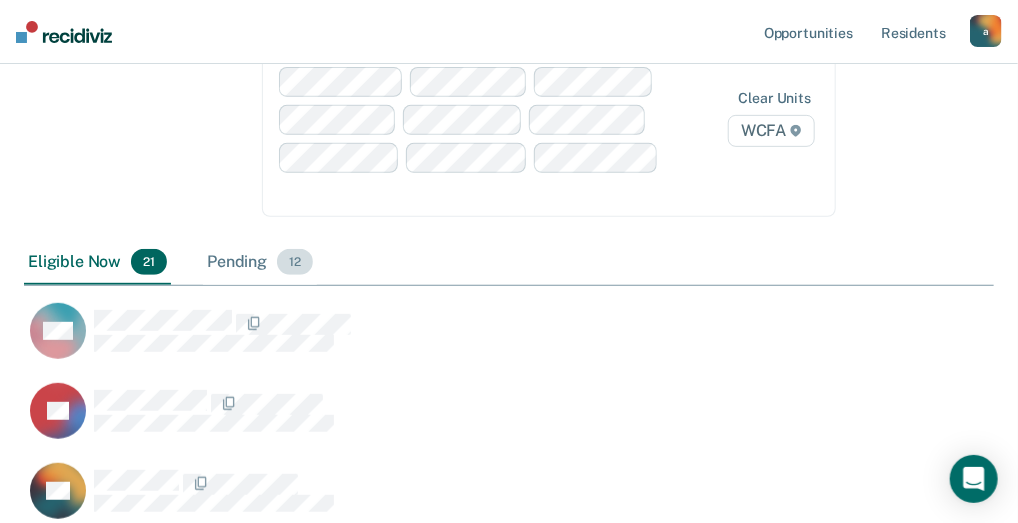 click on "Pending 12" at bounding box center (260, 263) 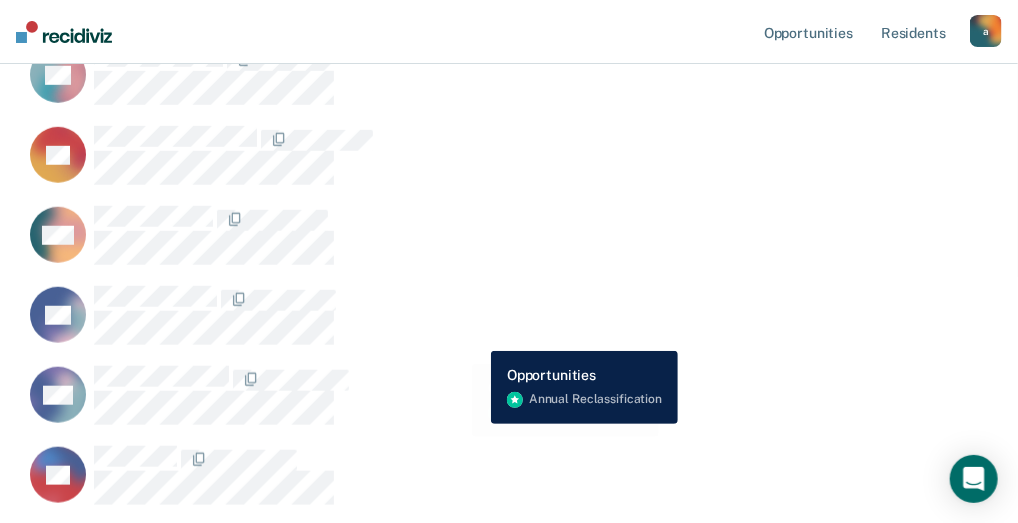scroll, scrollTop: 209, scrollLeft: 0, axis: vertical 